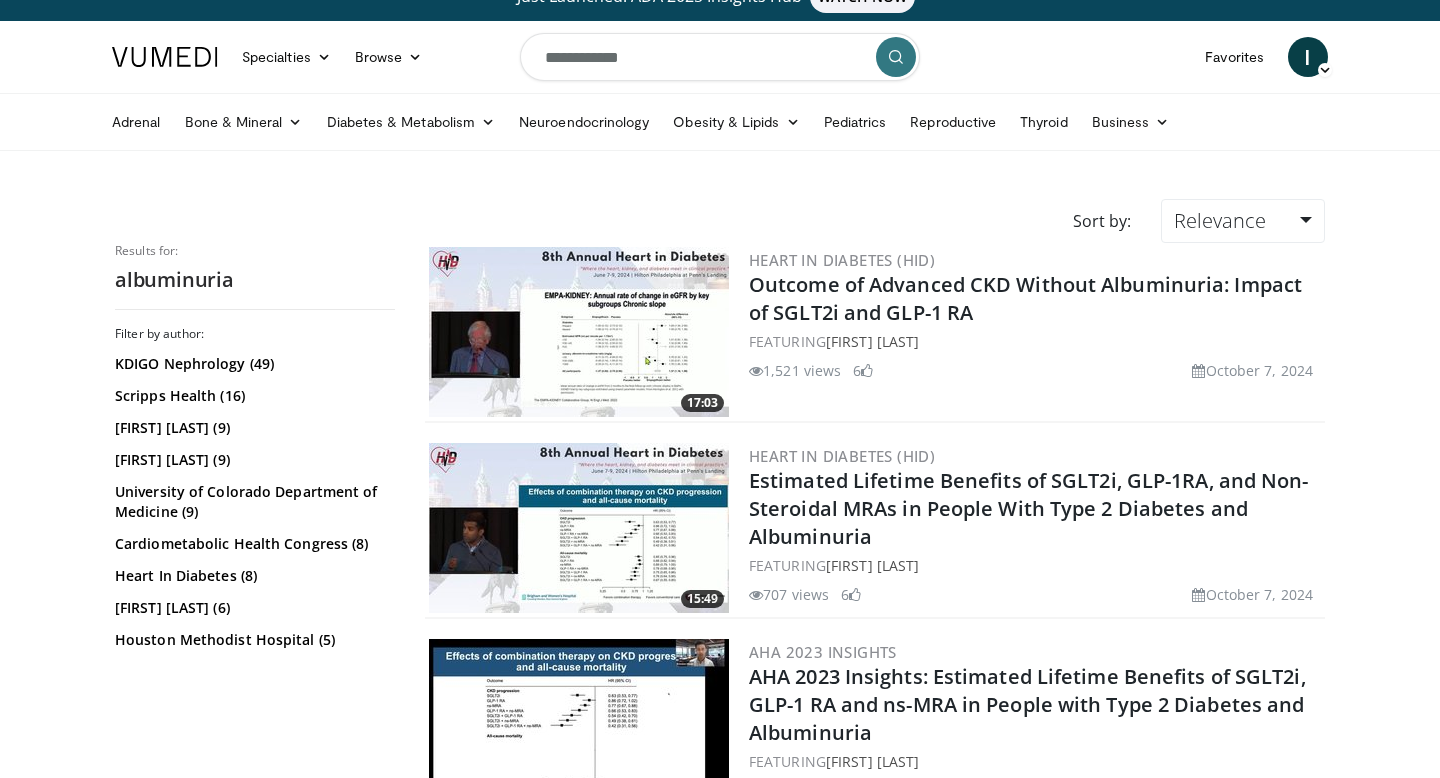 scroll, scrollTop: 0, scrollLeft: 0, axis: both 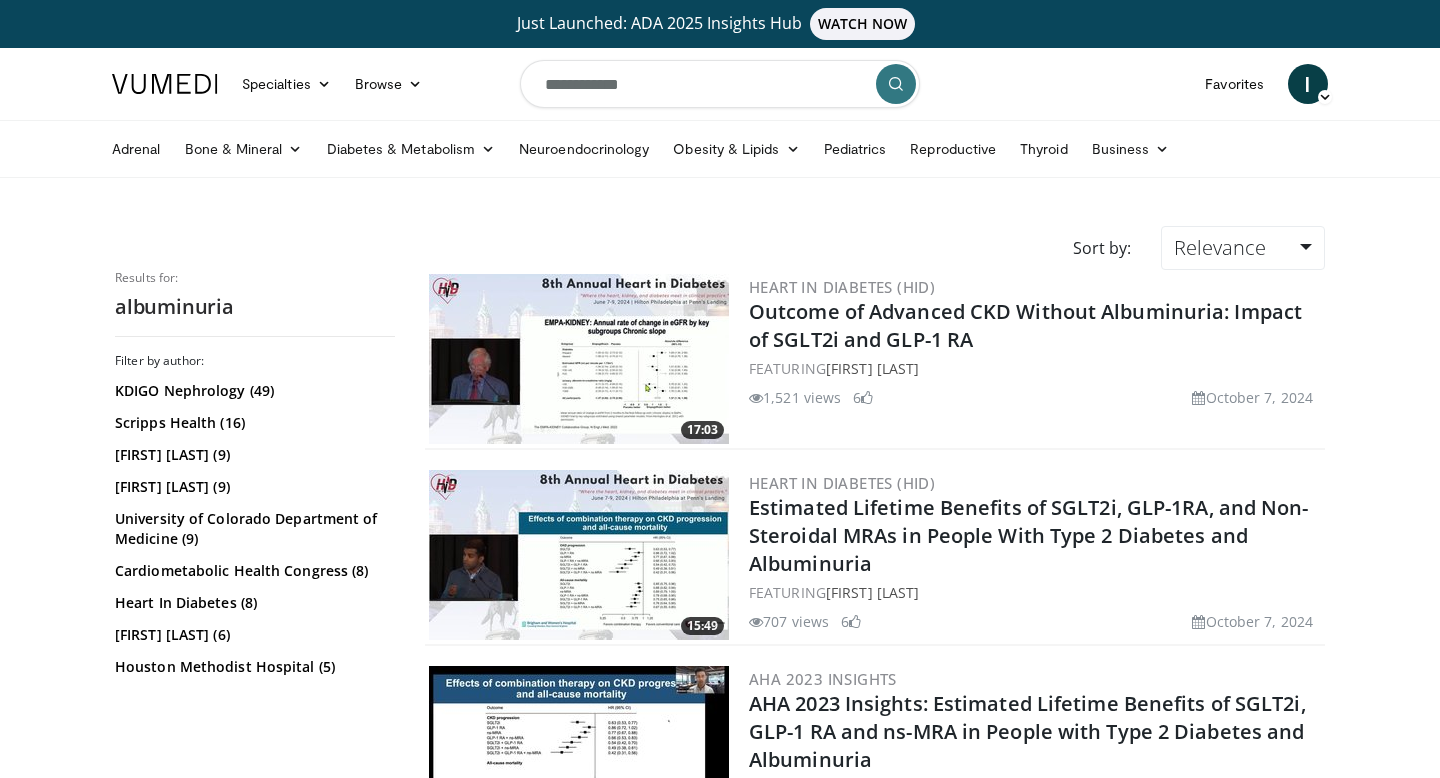 click on "**********" at bounding box center (720, 84) 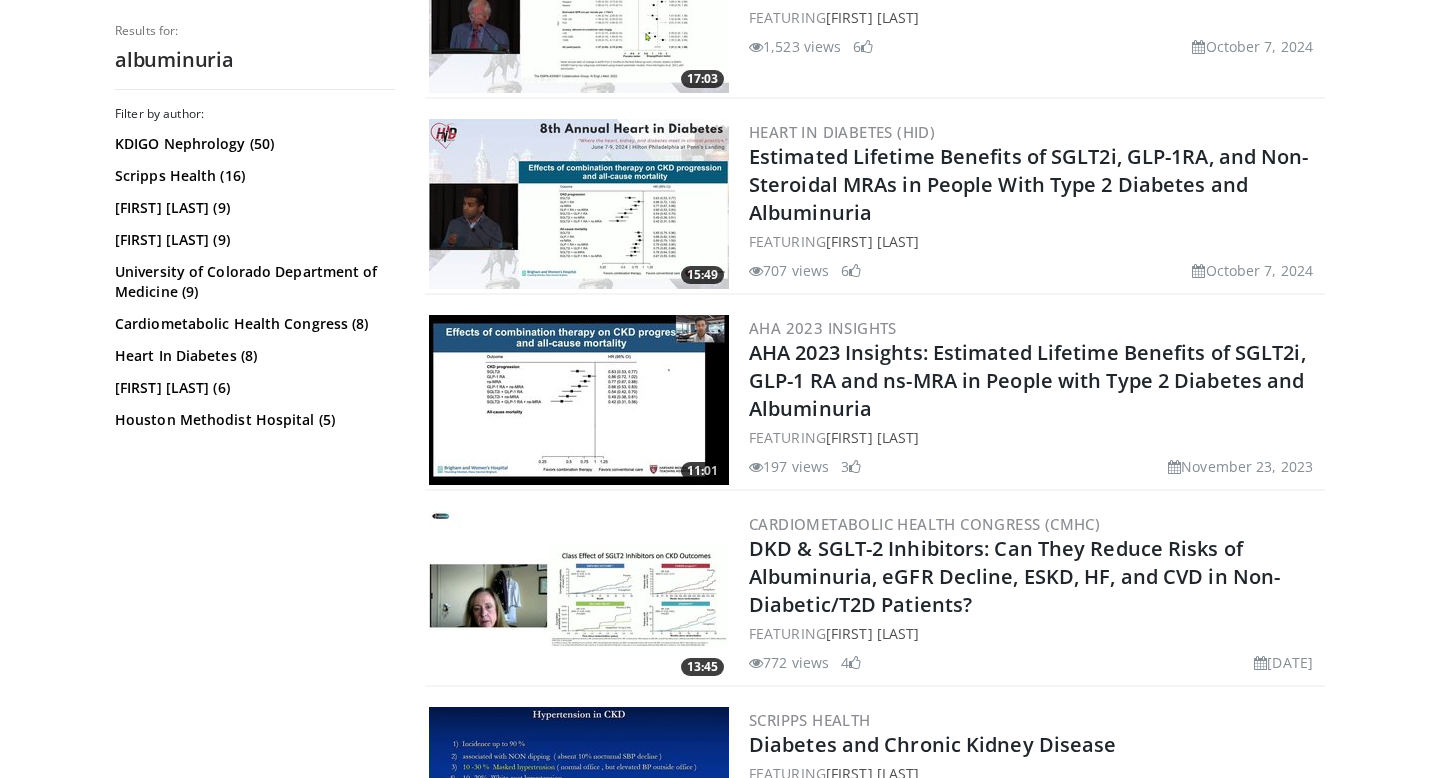 scroll, scrollTop: 0, scrollLeft: 0, axis: both 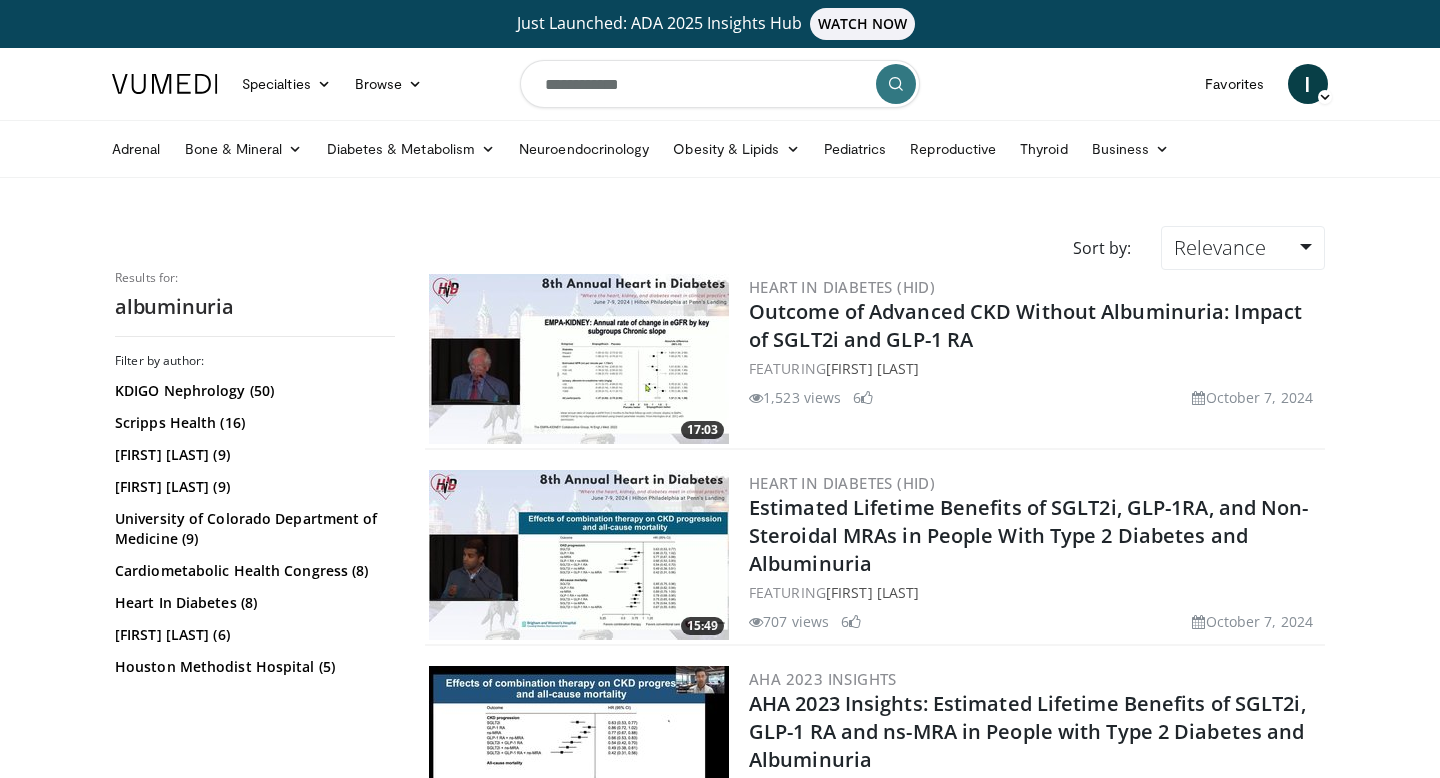 click on "**********" at bounding box center [720, 84] 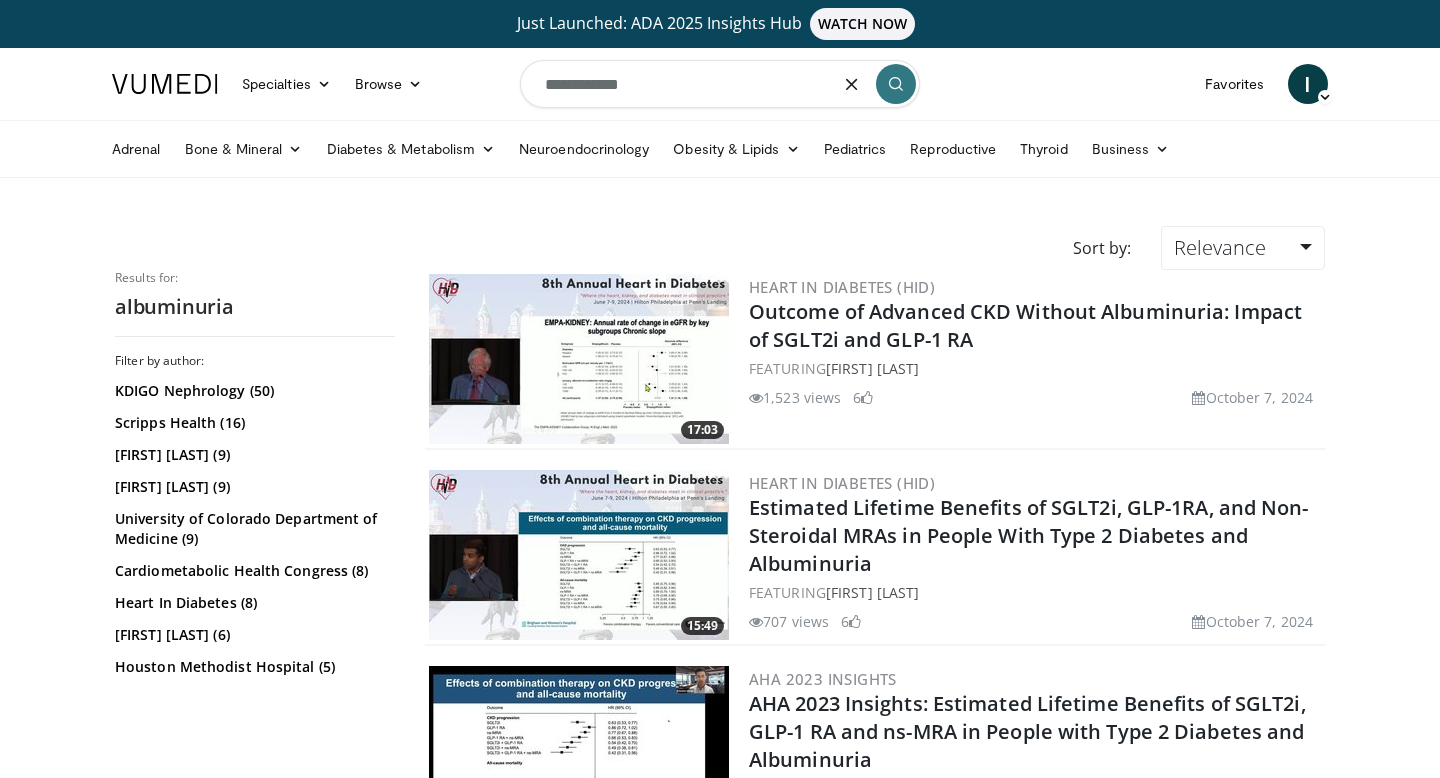 click on "**********" at bounding box center (720, 84) 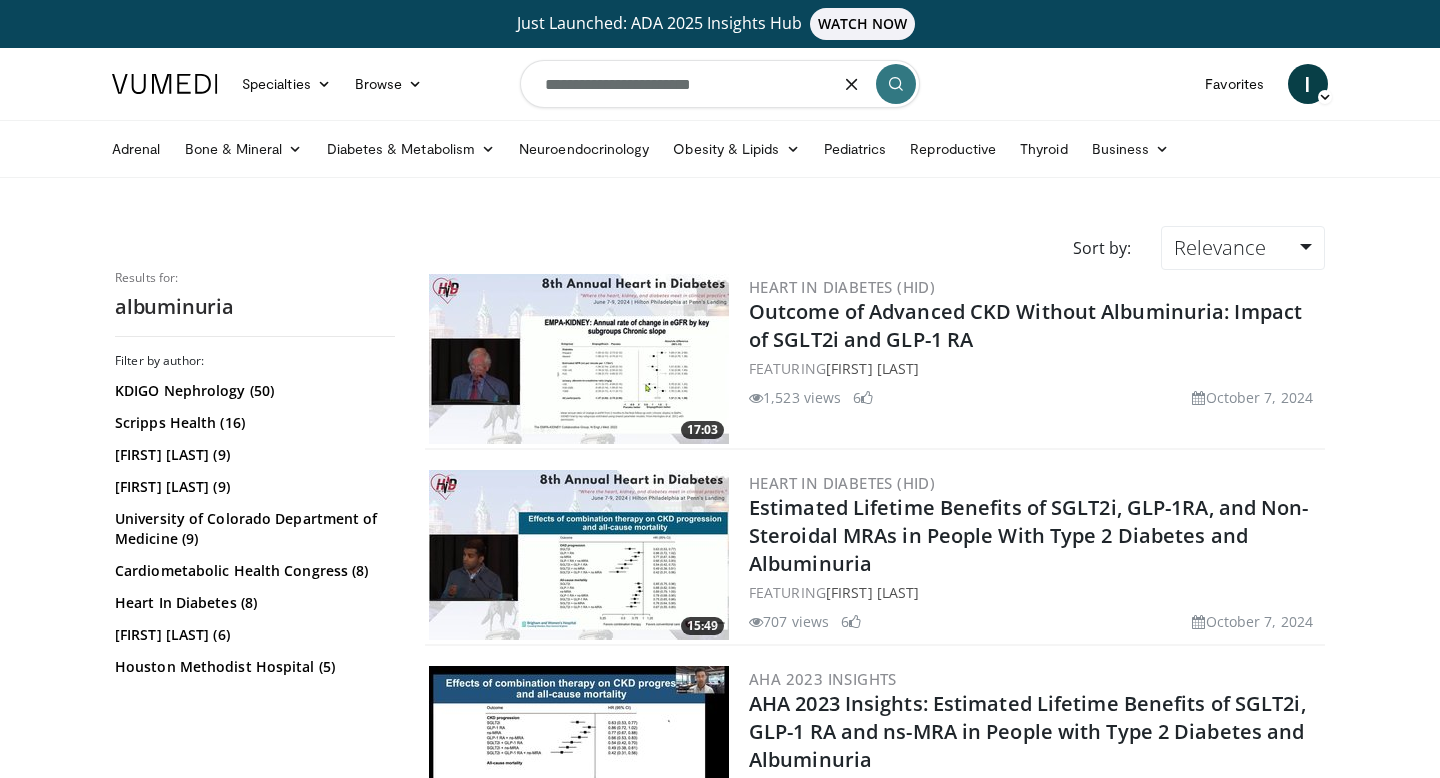type on "**********" 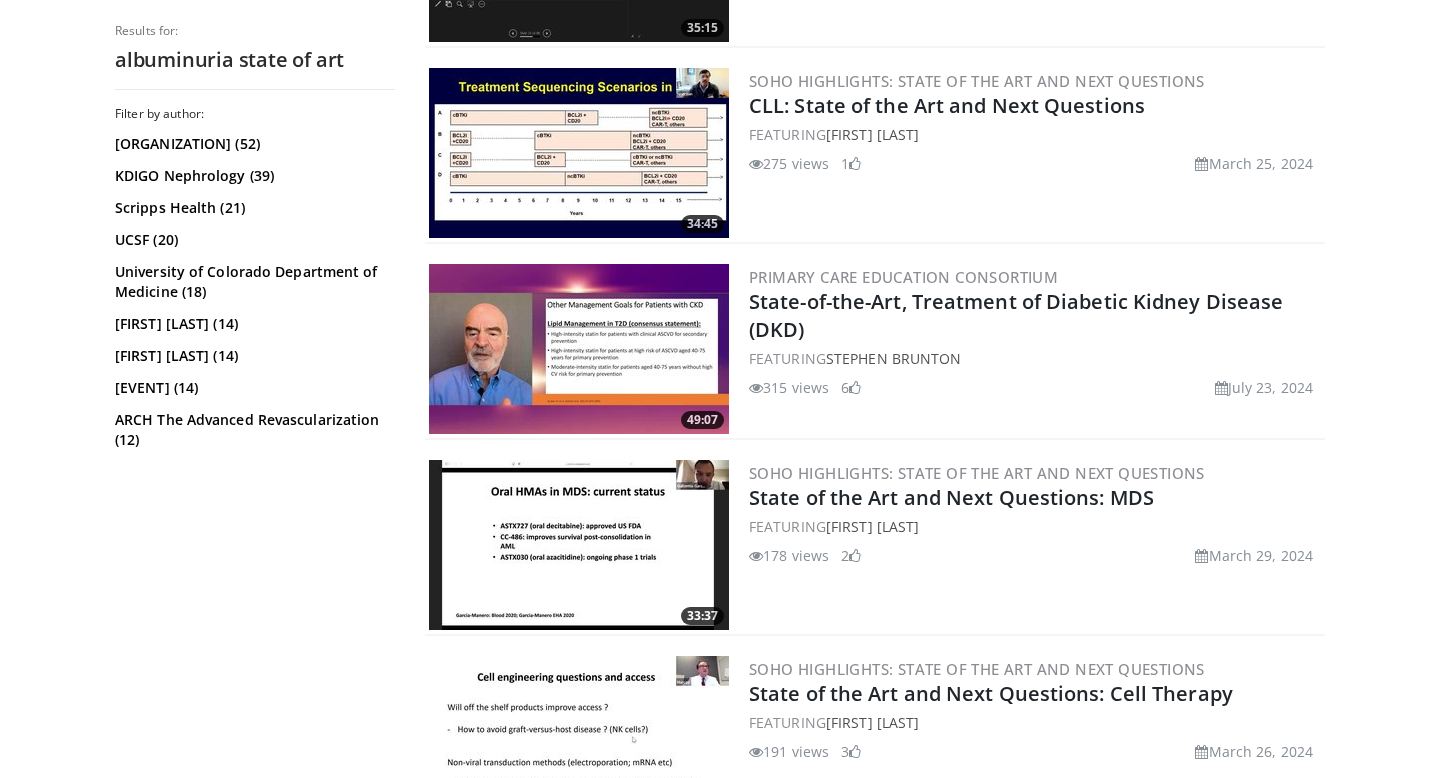 scroll, scrollTop: 602, scrollLeft: 0, axis: vertical 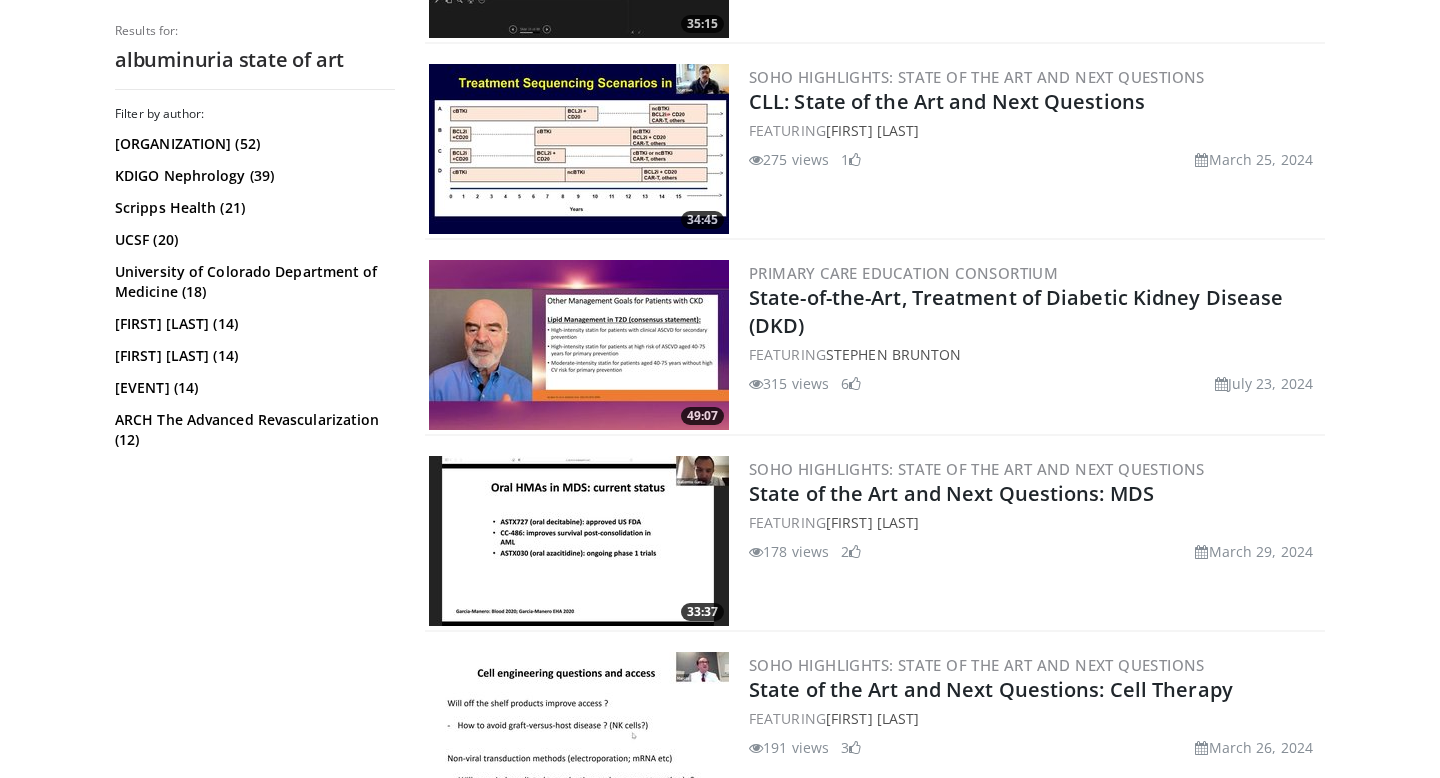 click at bounding box center [579, 345] 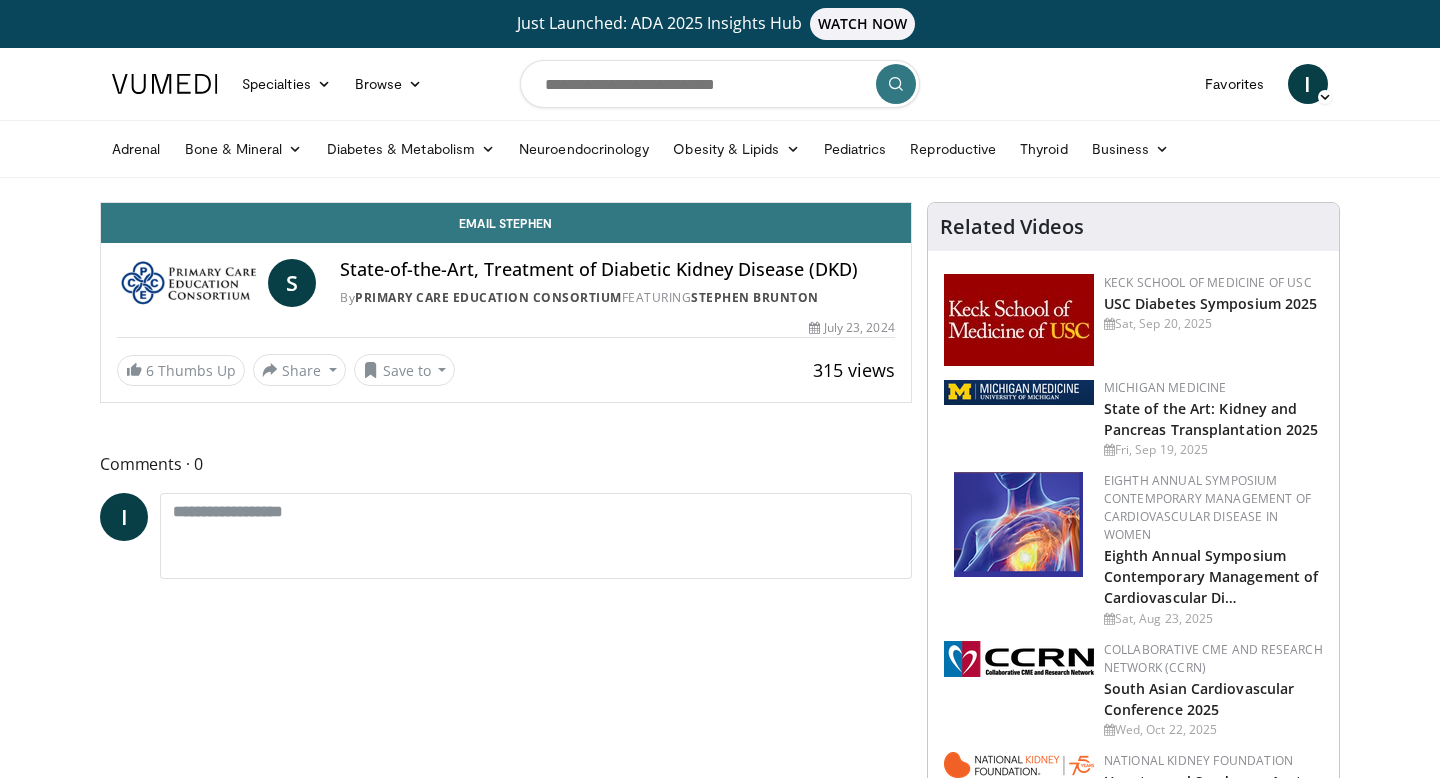 scroll, scrollTop: 0, scrollLeft: 0, axis: both 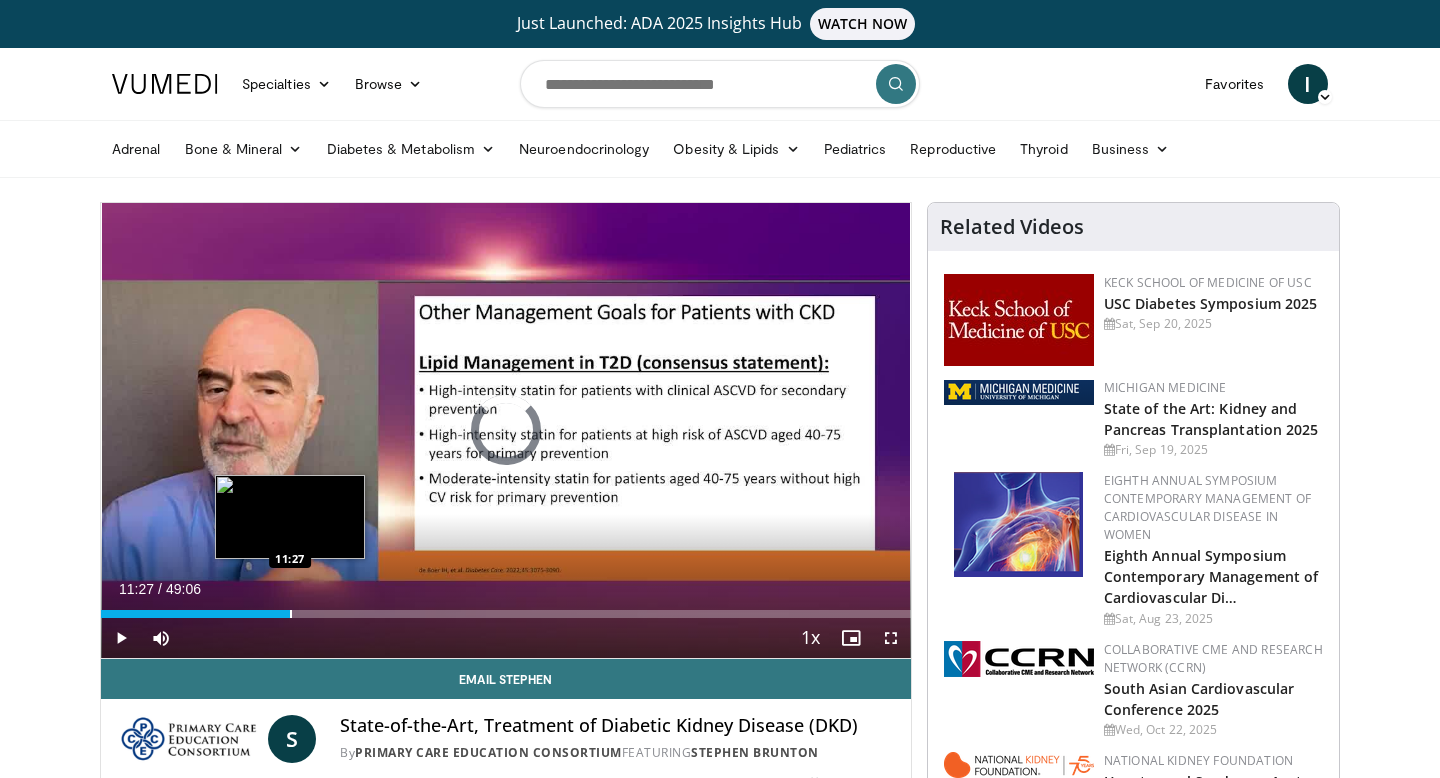 click on "Loaded :  3.73% 00:47 11:27" at bounding box center [506, 608] 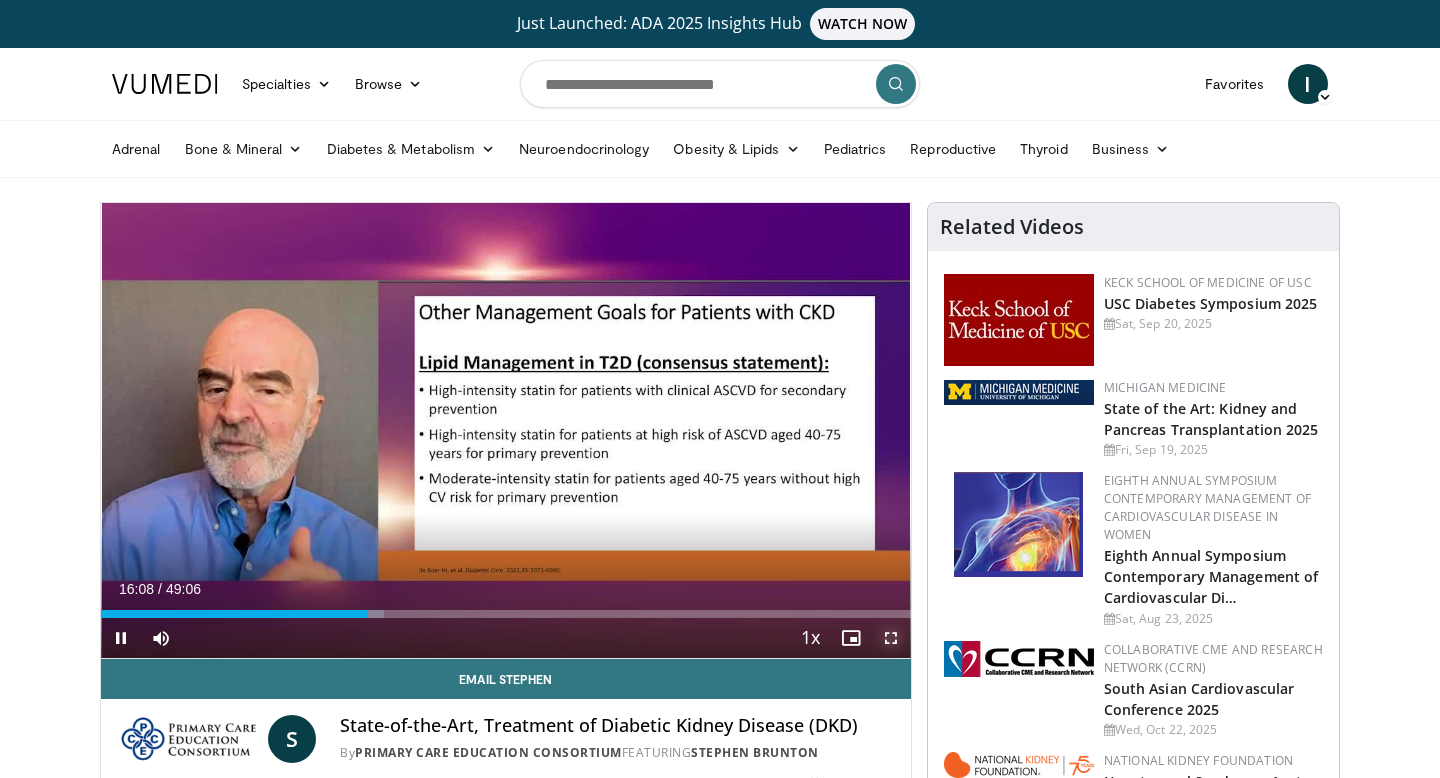 click at bounding box center [891, 638] 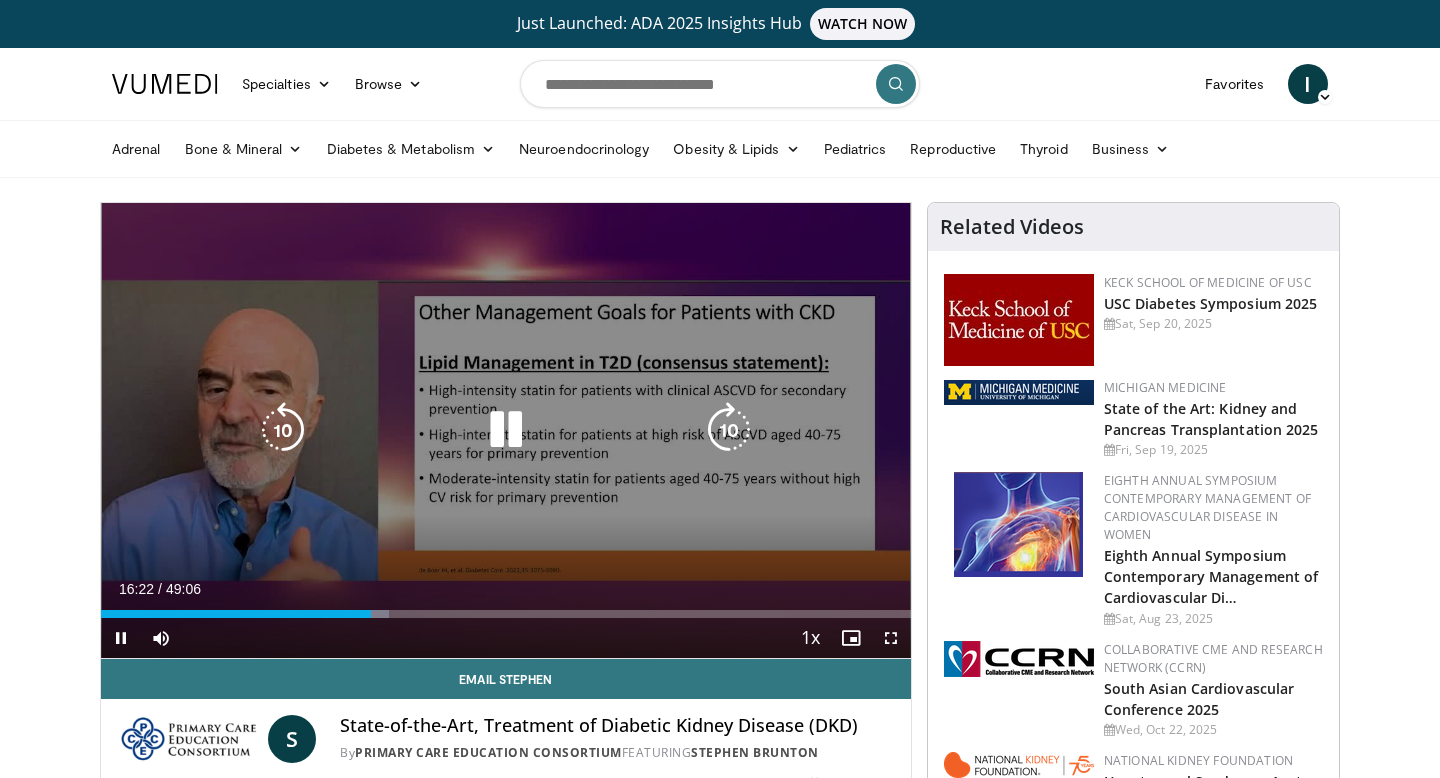 click at bounding box center (506, 430) 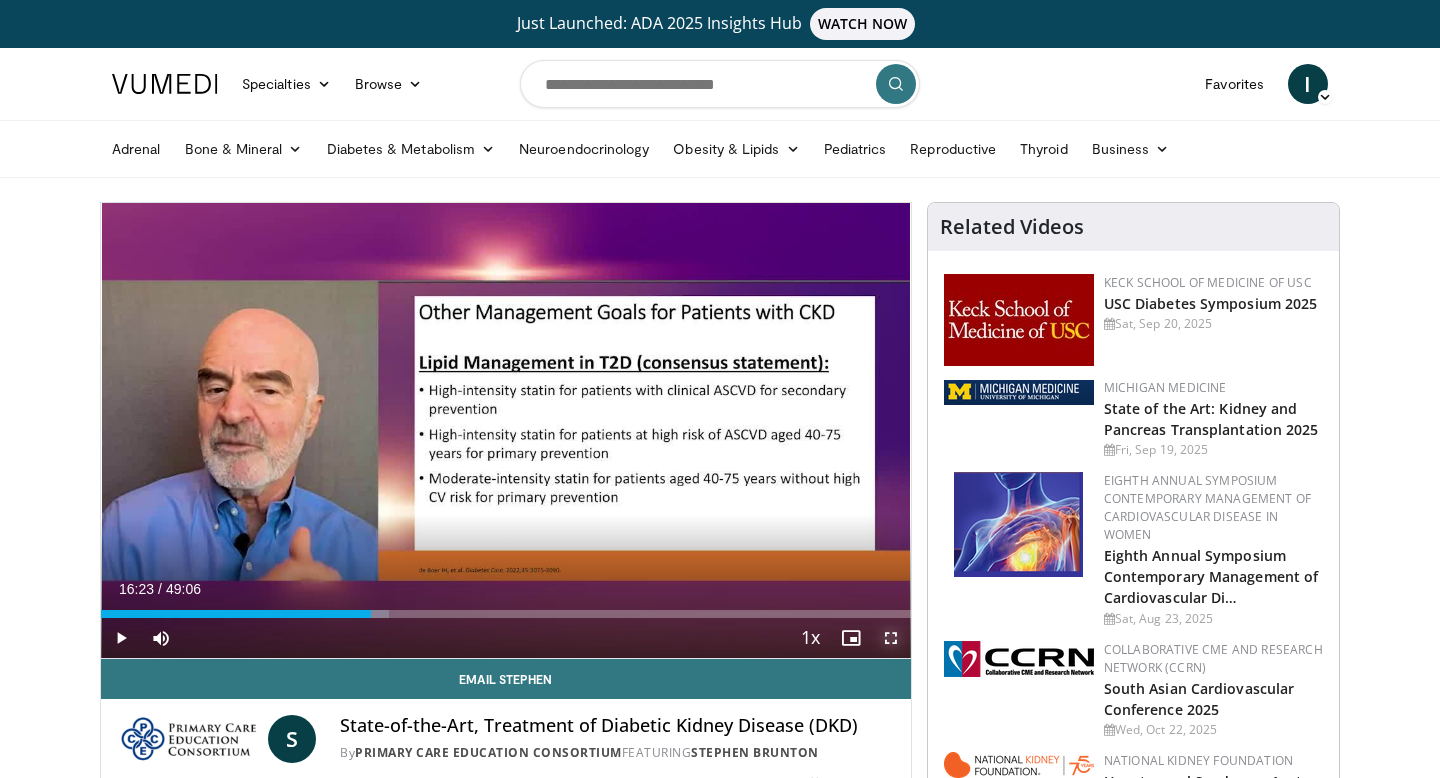 click at bounding box center (891, 638) 